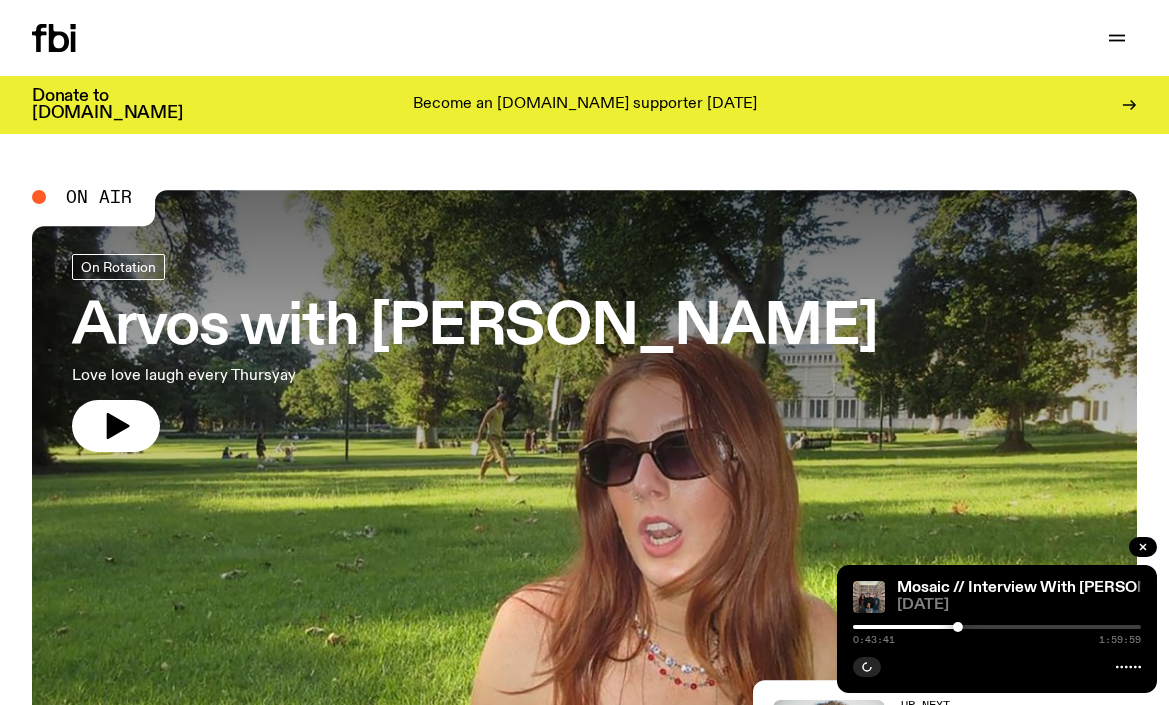 scroll, scrollTop: 0, scrollLeft: 0, axis: both 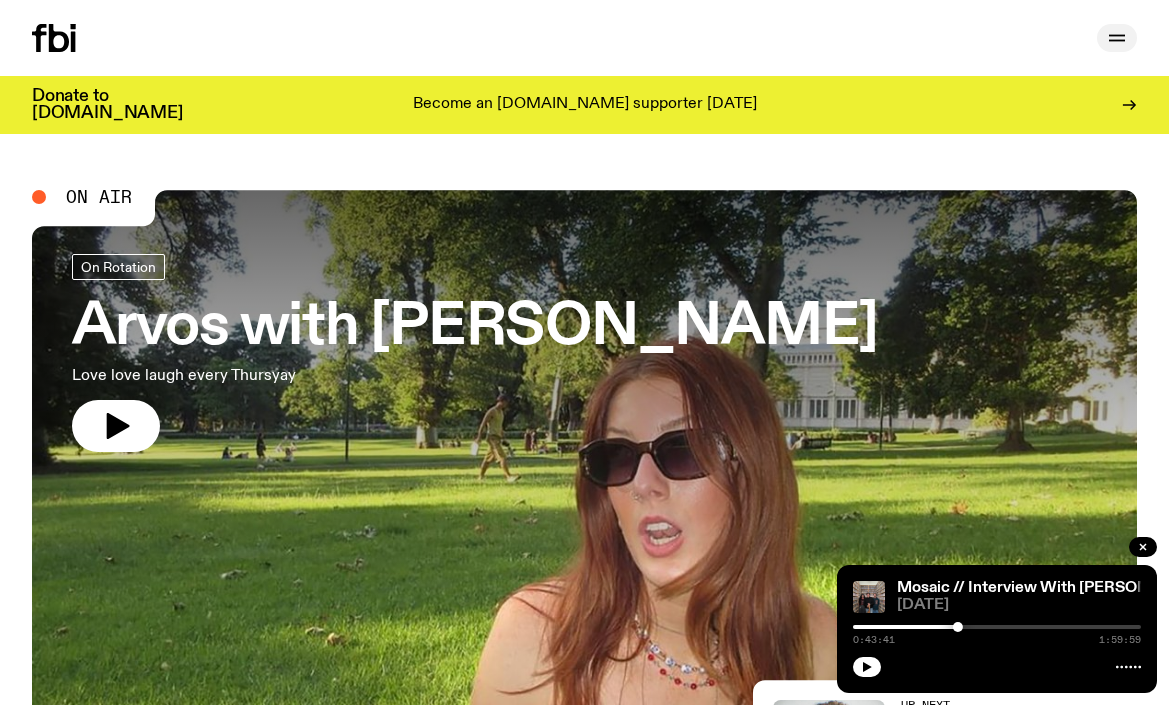 click 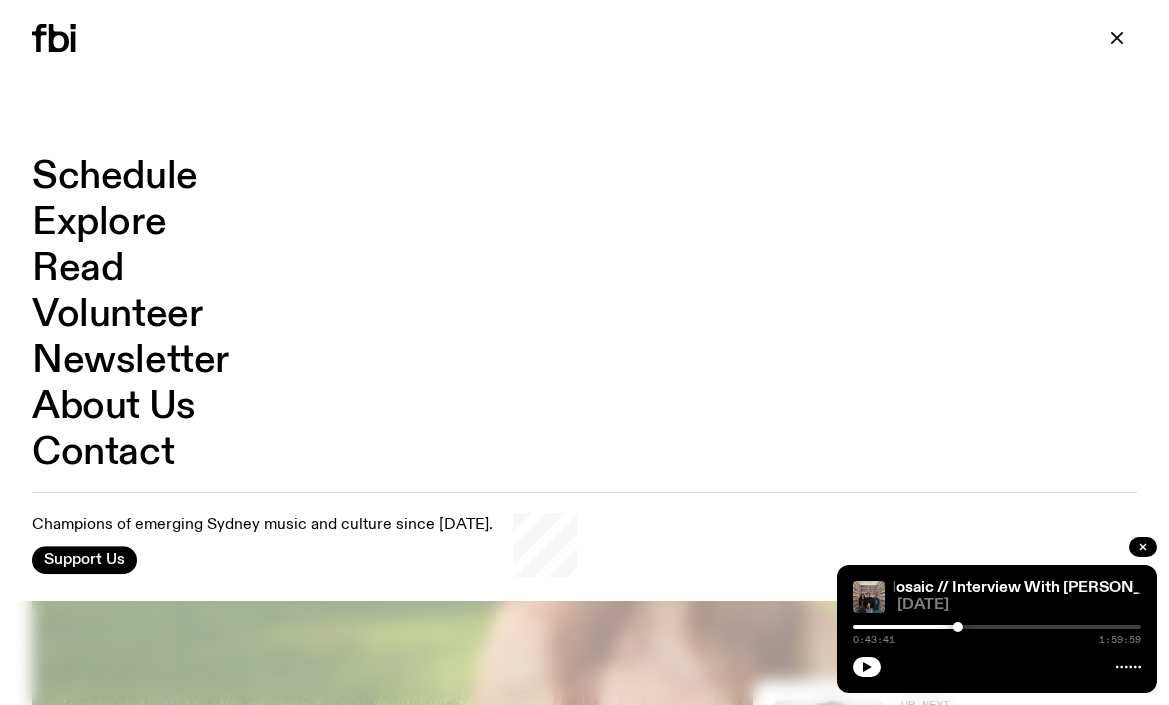 click on "Schedule" at bounding box center [115, 177] 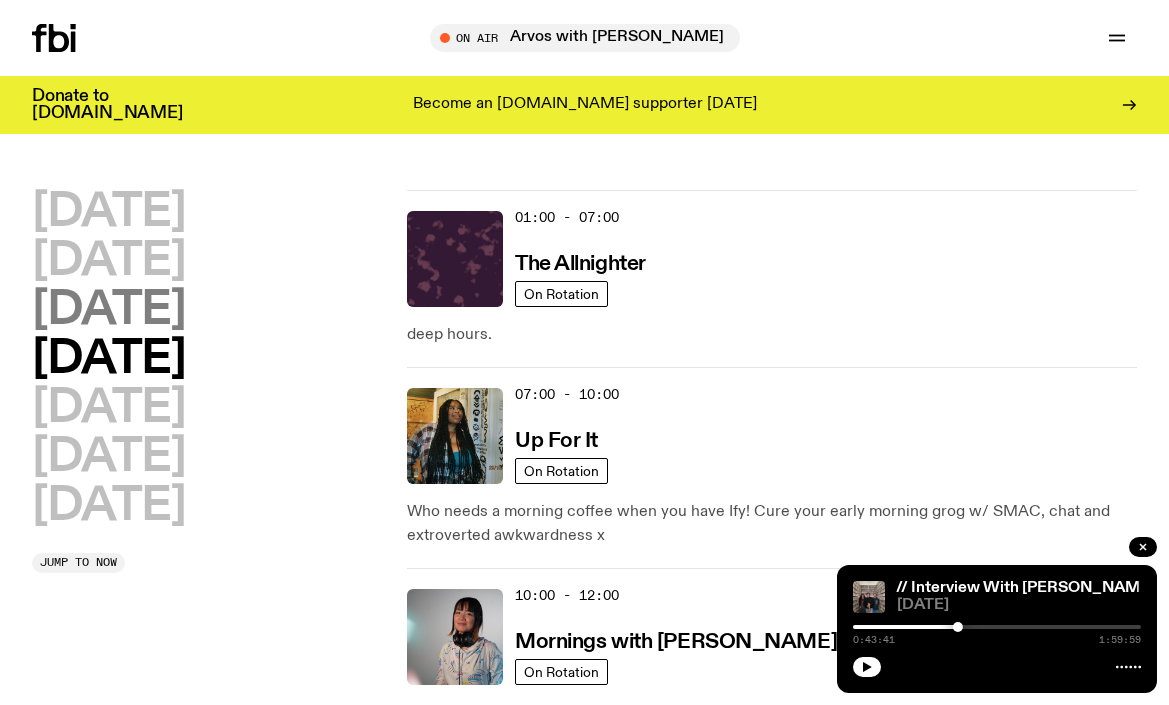 click on "[DATE]" at bounding box center (108, 310) 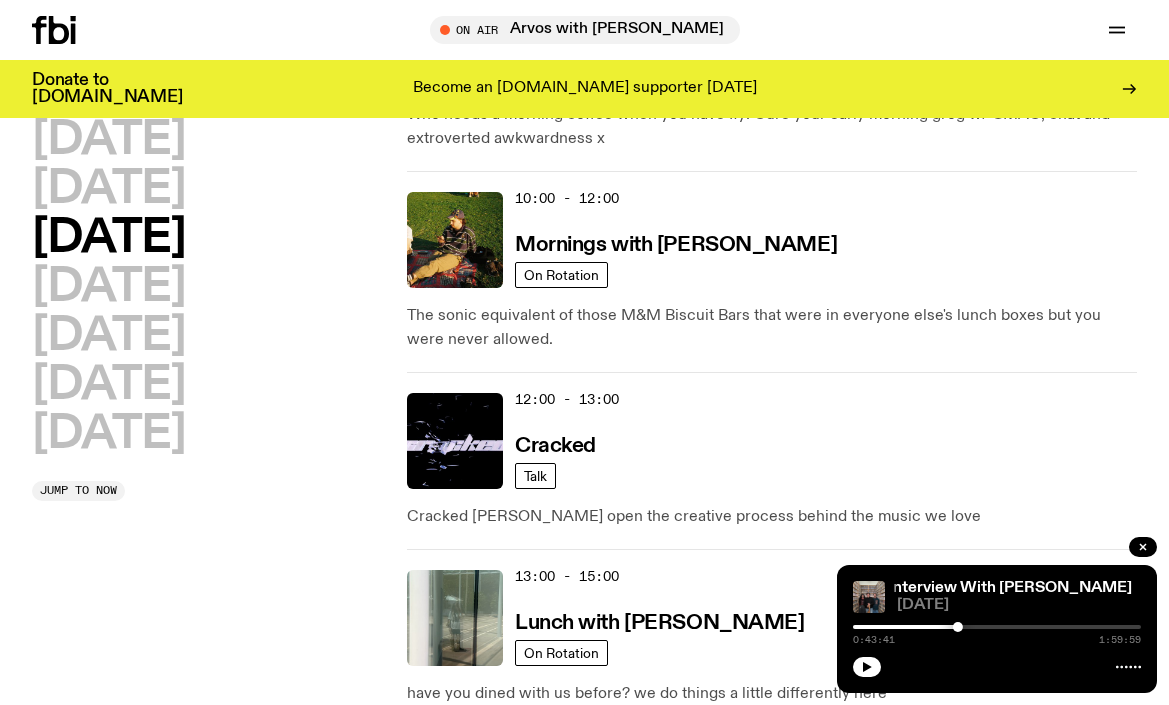 scroll, scrollTop: 594, scrollLeft: 0, axis: vertical 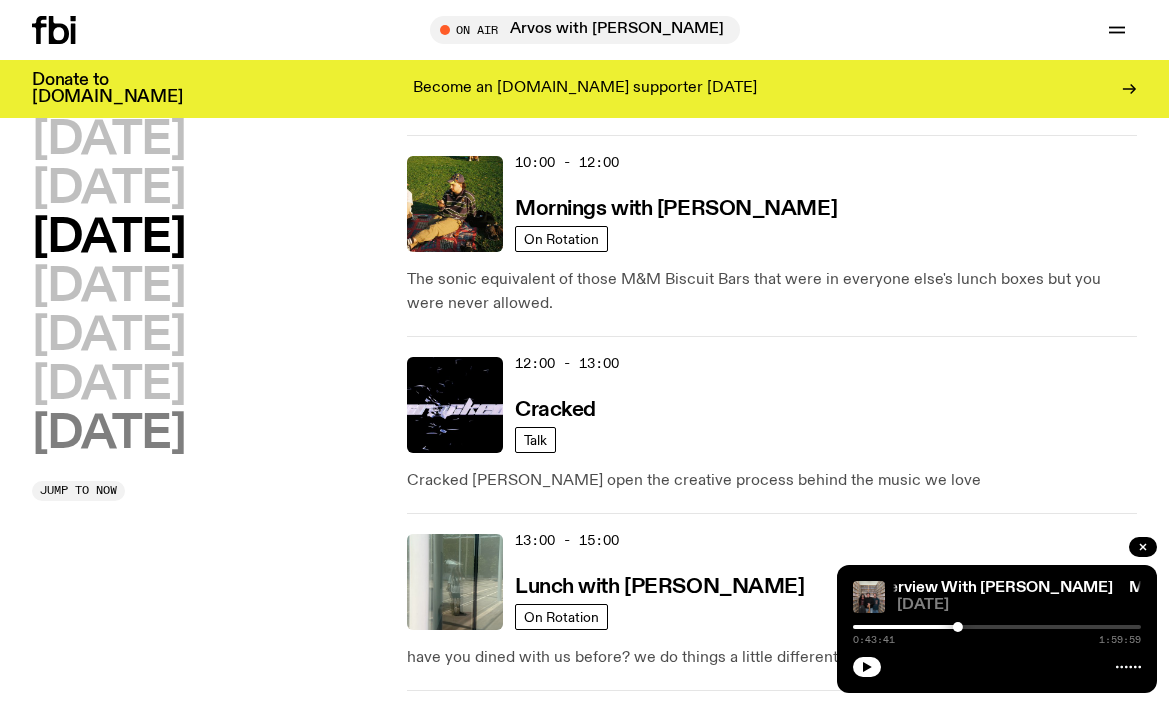click on "[DATE]" at bounding box center (108, 434) 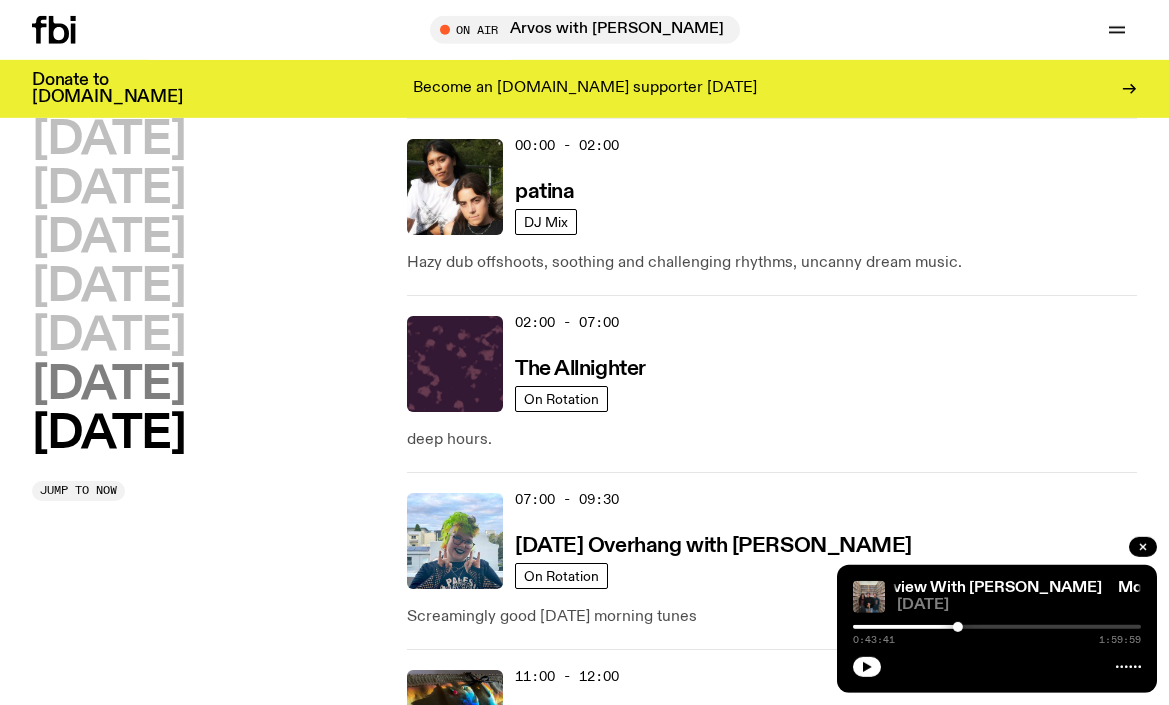 scroll, scrollTop: 55, scrollLeft: 0, axis: vertical 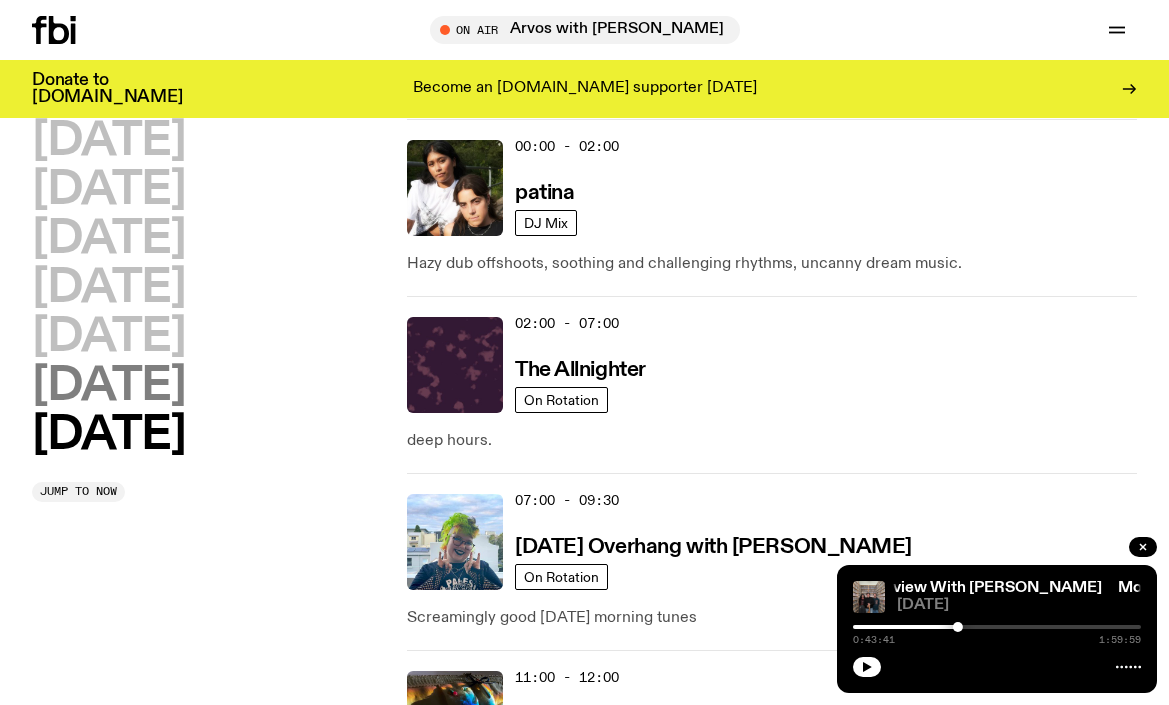 click on "[DATE]" at bounding box center [108, 386] 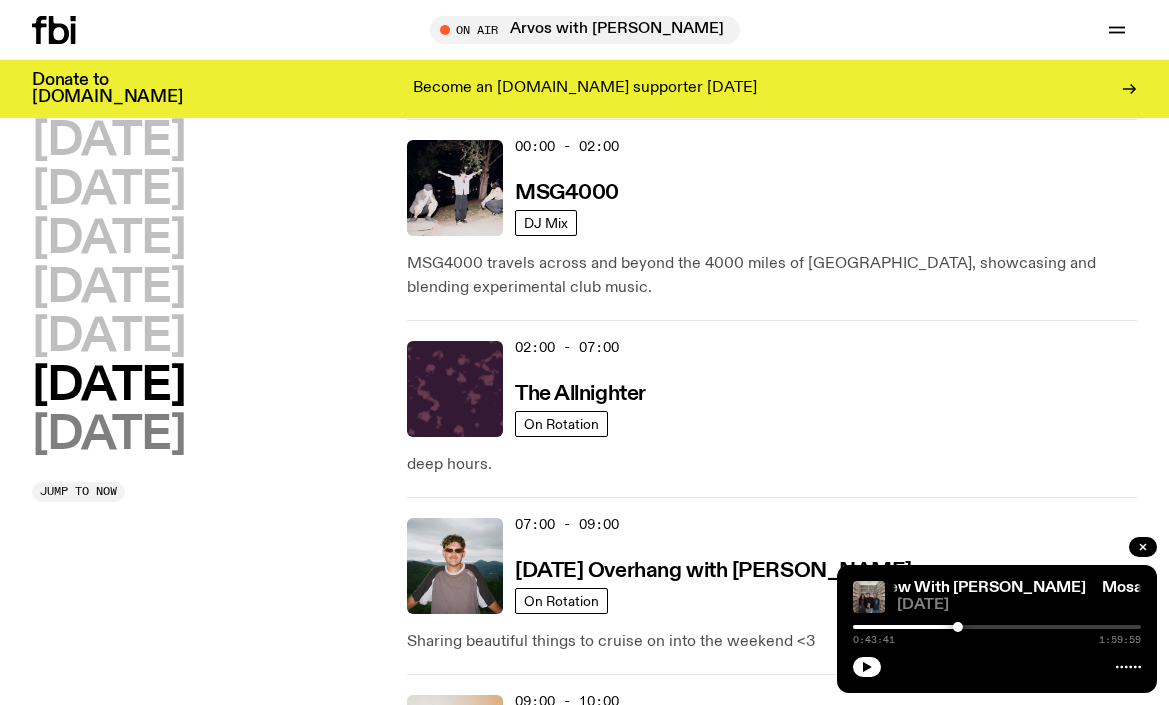 click on "[DATE]" at bounding box center (108, 435) 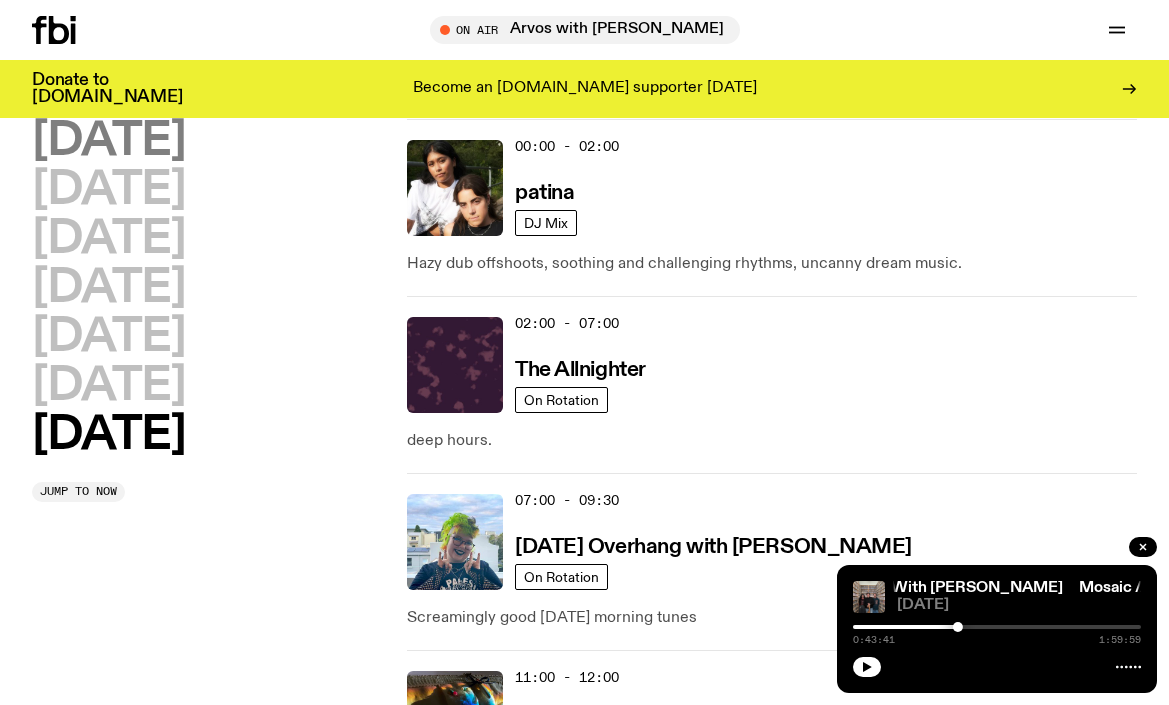 click on "[DATE]" at bounding box center [108, 141] 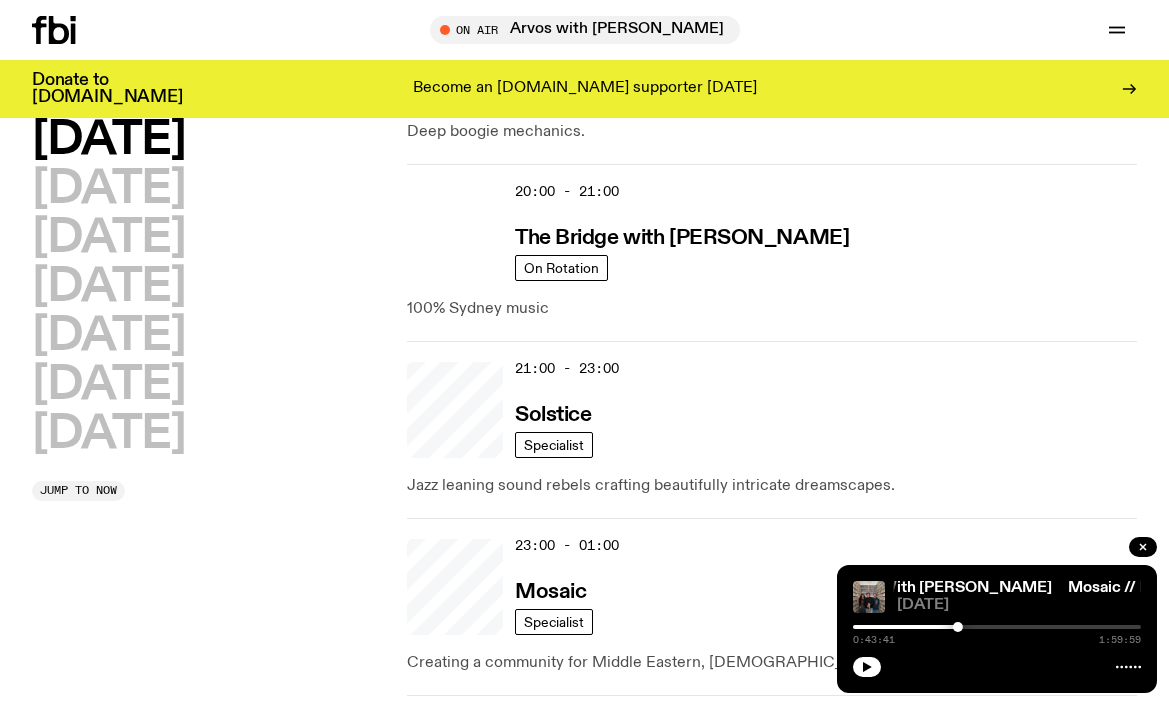 scroll, scrollTop: 1262, scrollLeft: 0, axis: vertical 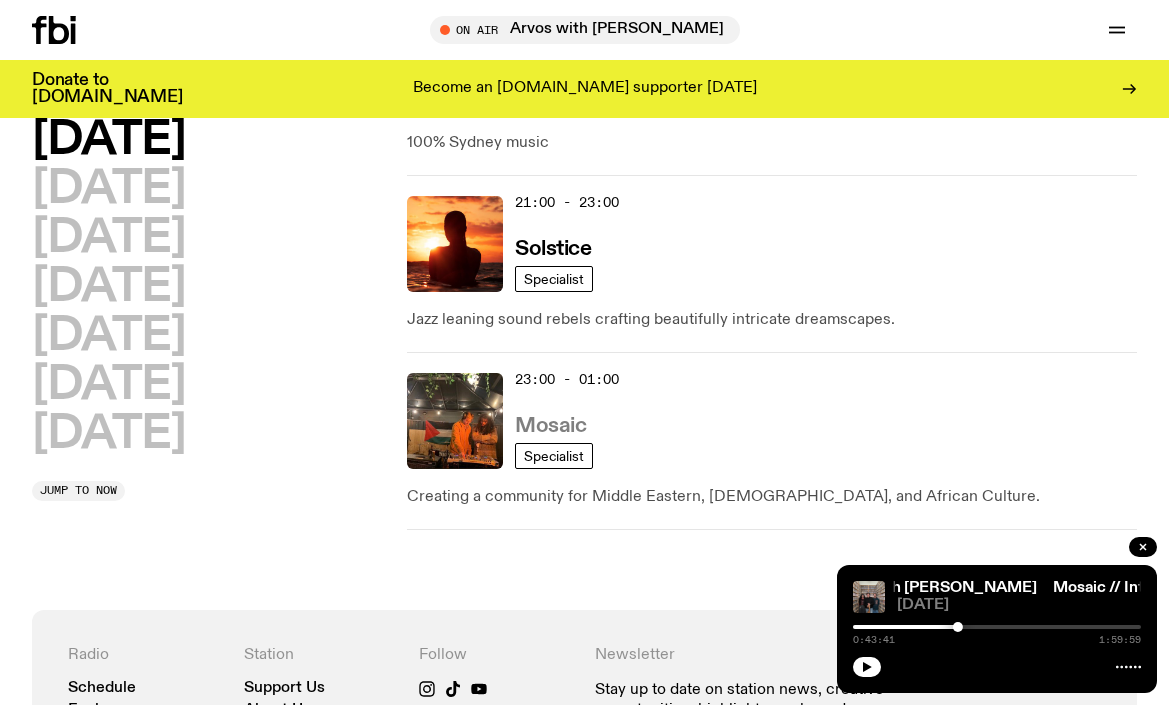 click on "Mosaic" at bounding box center (550, 426) 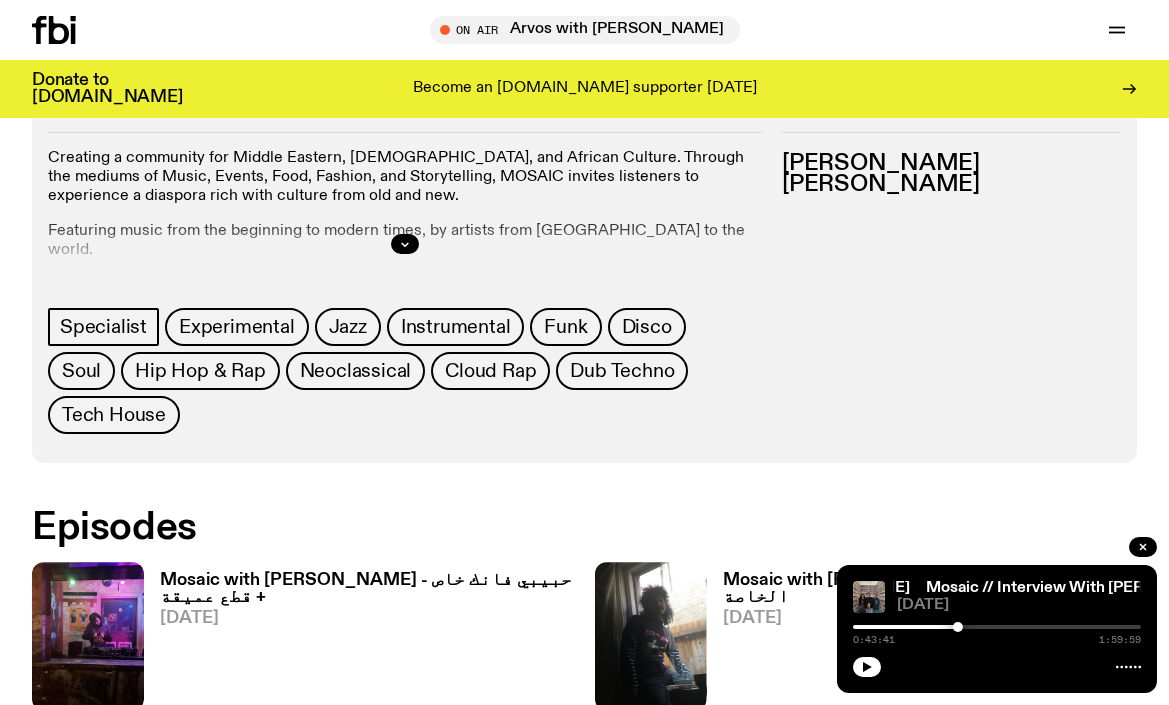 scroll, scrollTop: 1155, scrollLeft: 0, axis: vertical 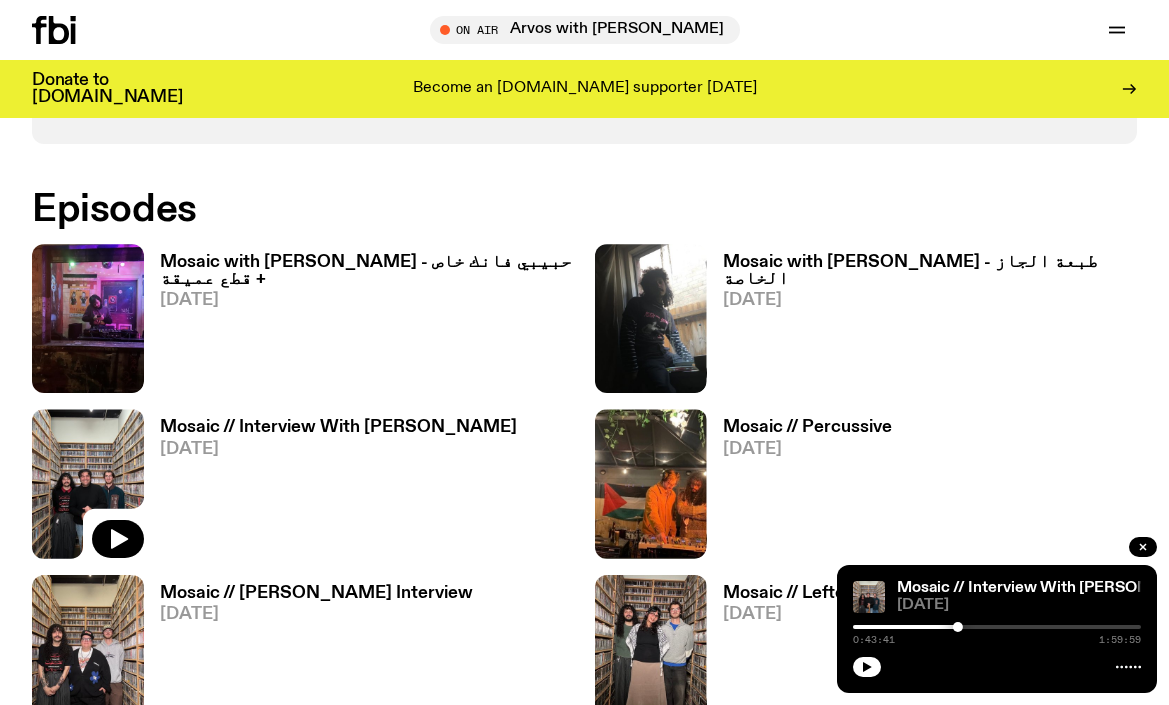 click on "Mosaic // Interview With [PERSON_NAME]" at bounding box center (338, 427) 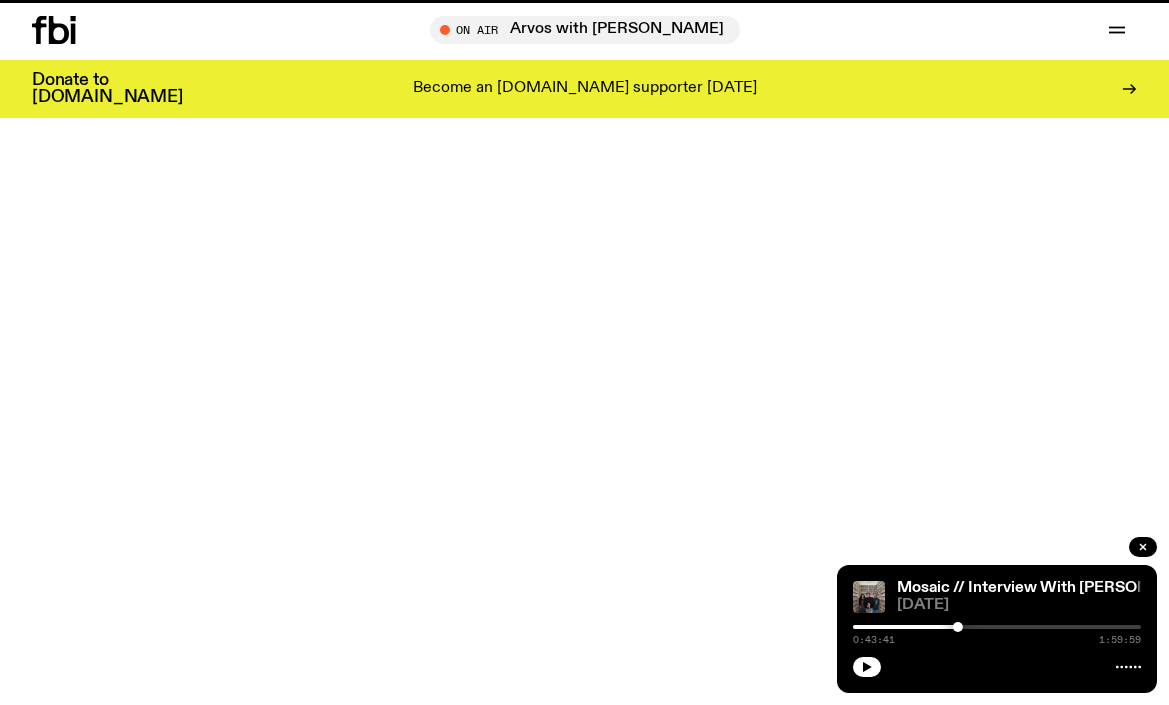 scroll, scrollTop: 0, scrollLeft: 0, axis: both 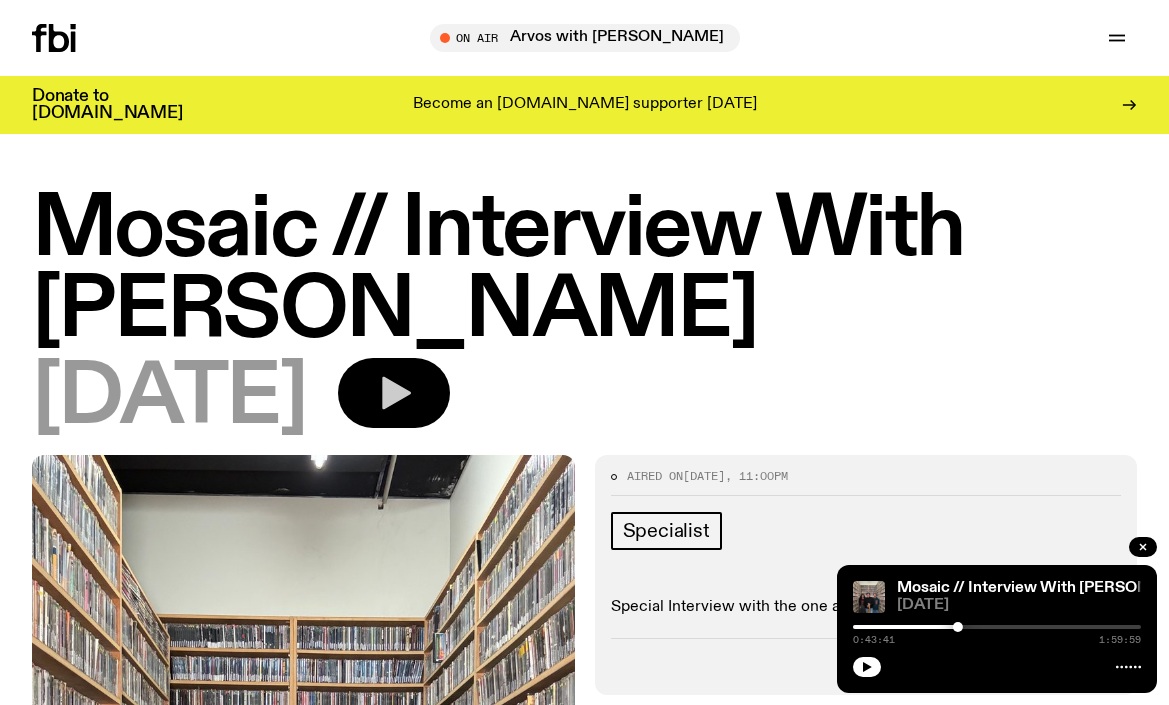 click 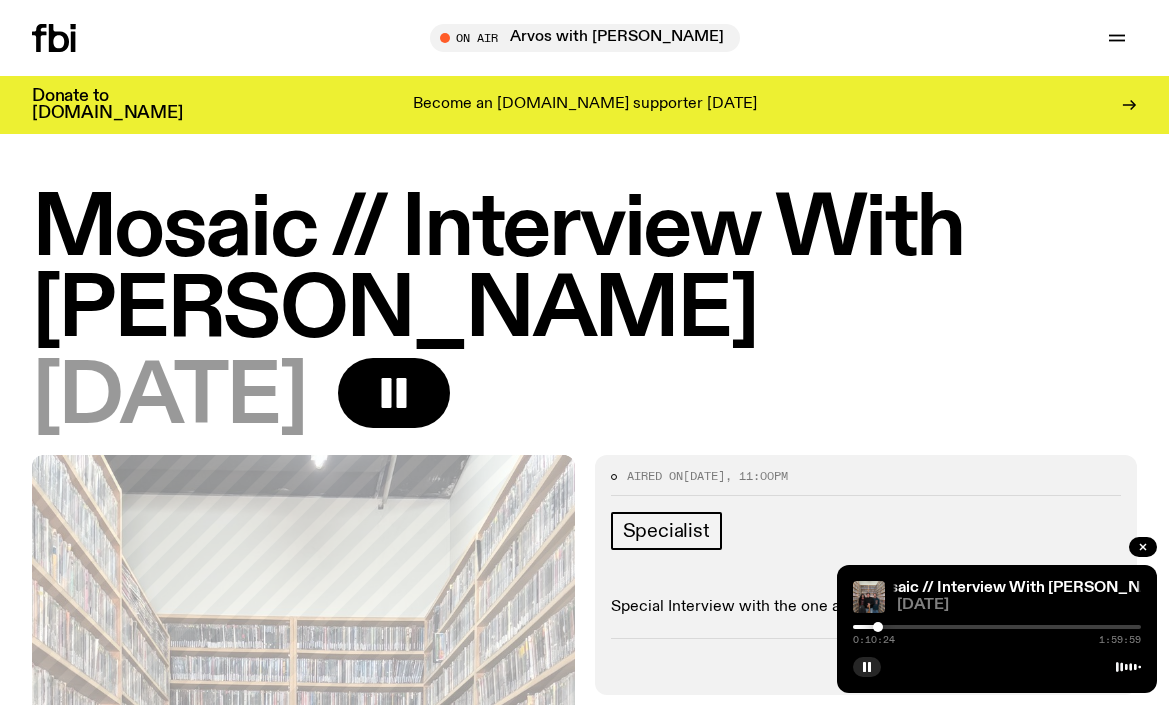 drag, startPoint x: 958, startPoint y: 624, endPoint x: 878, endPoint y: 630, distance: 80.224686 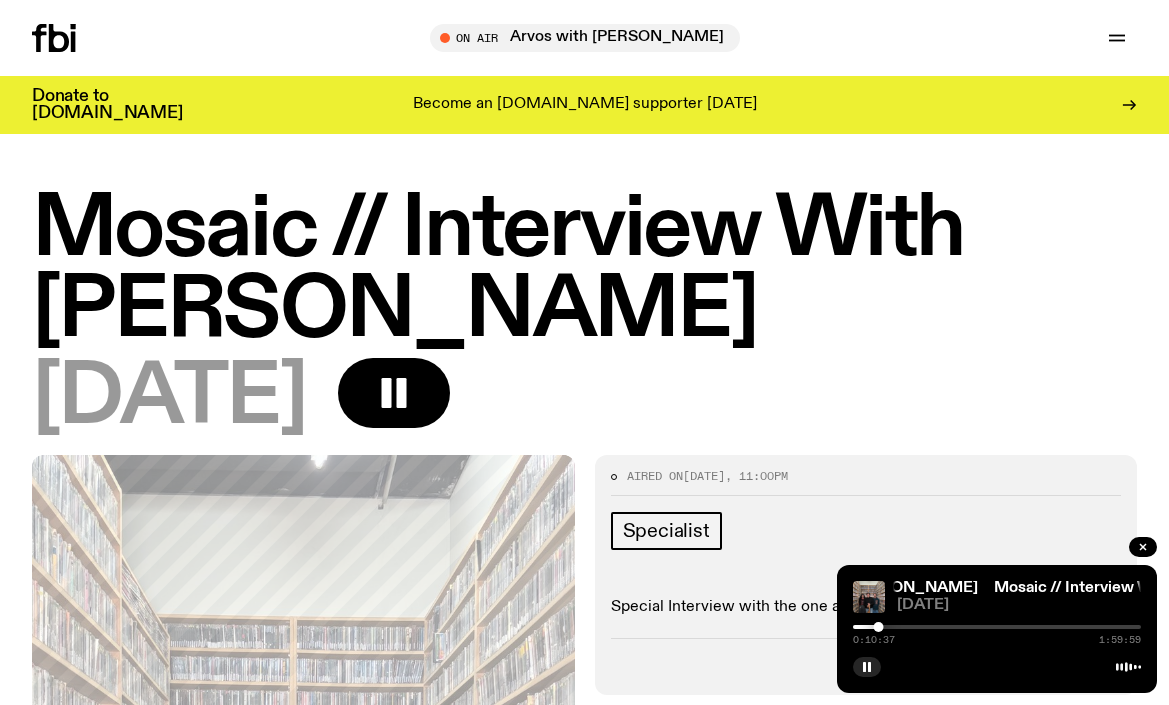 click at bounding box center [735, 627] 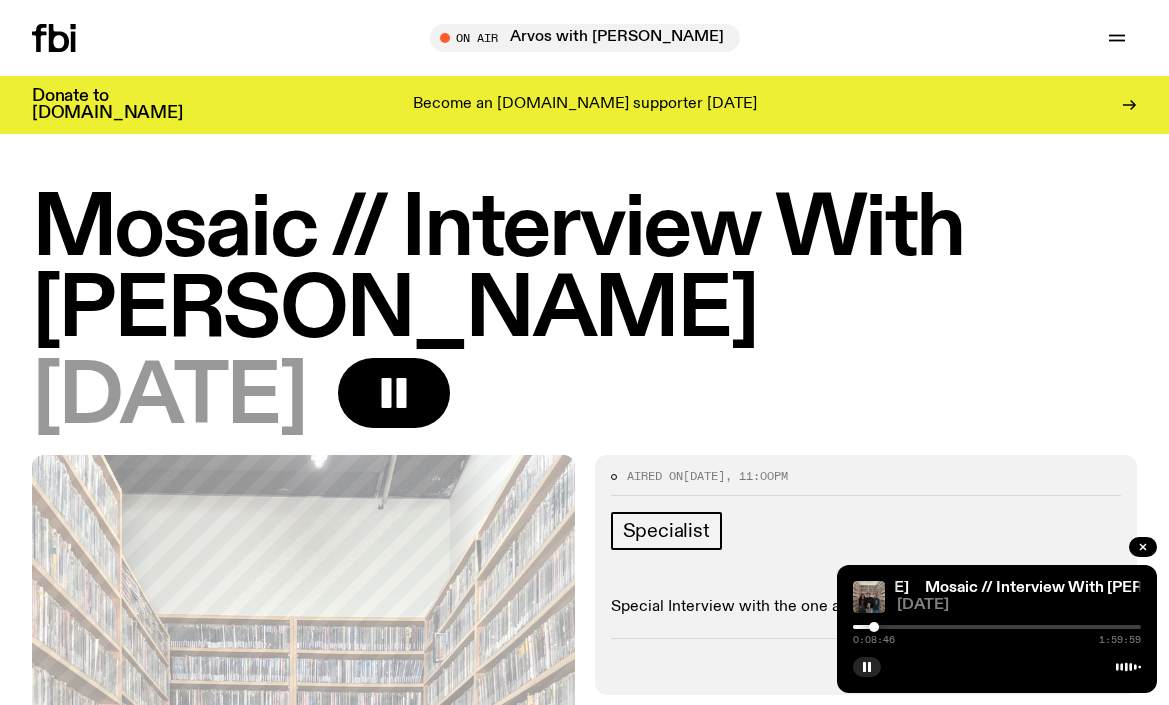 click at bounding box center [730, 627] 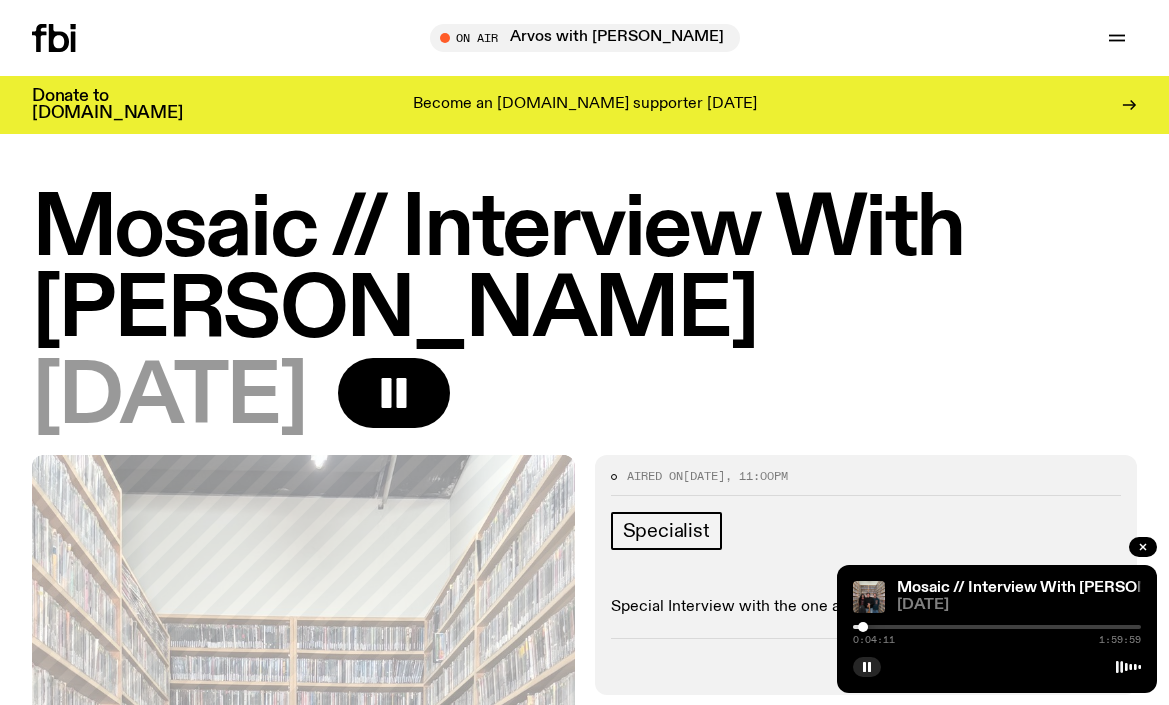 click at bounding box center [863, 627] 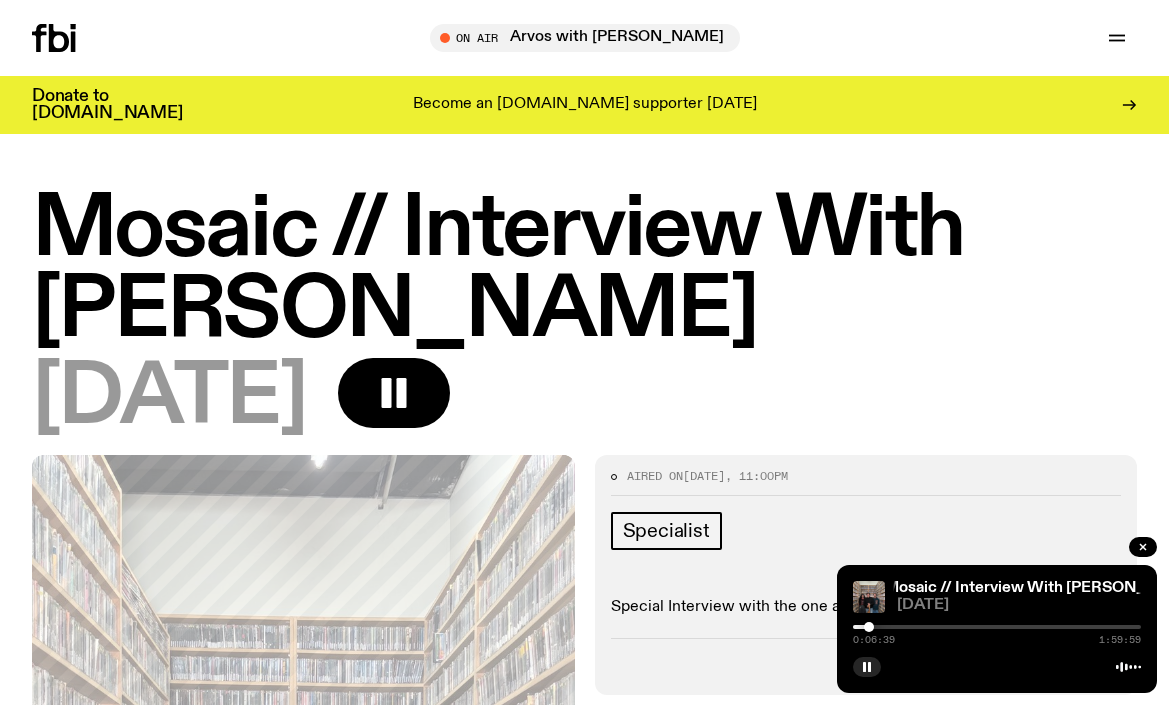 click at bounding box center [869, 627] 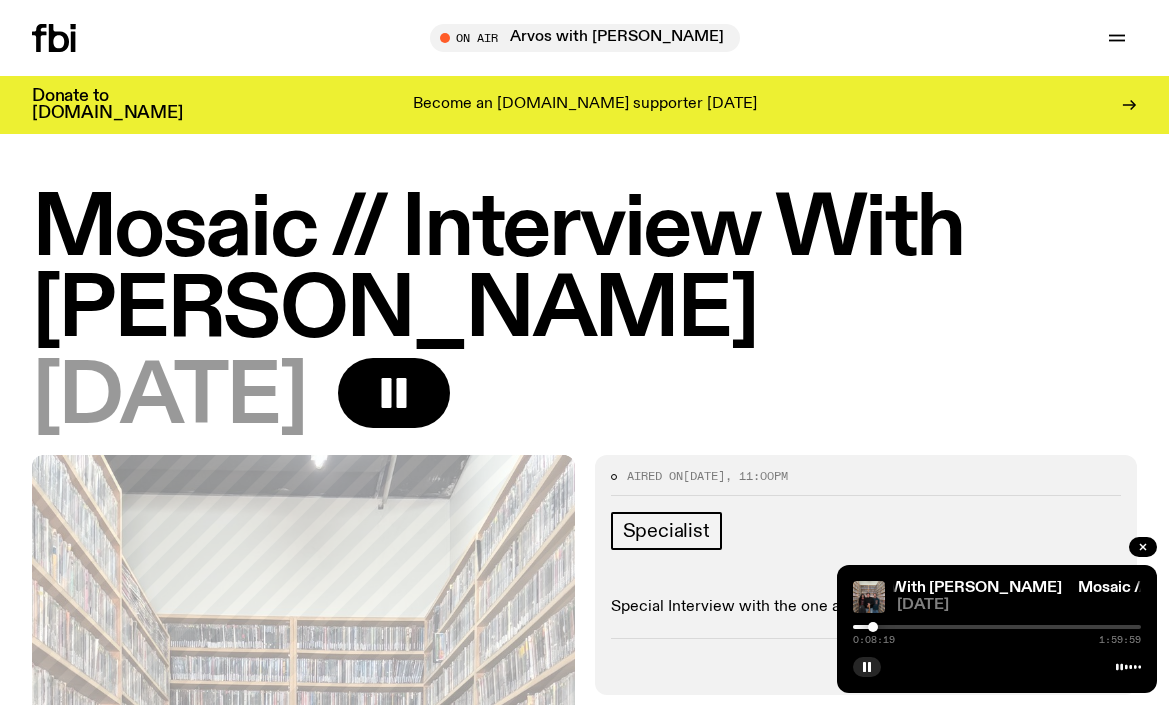 click at bounding box center [873, 627] 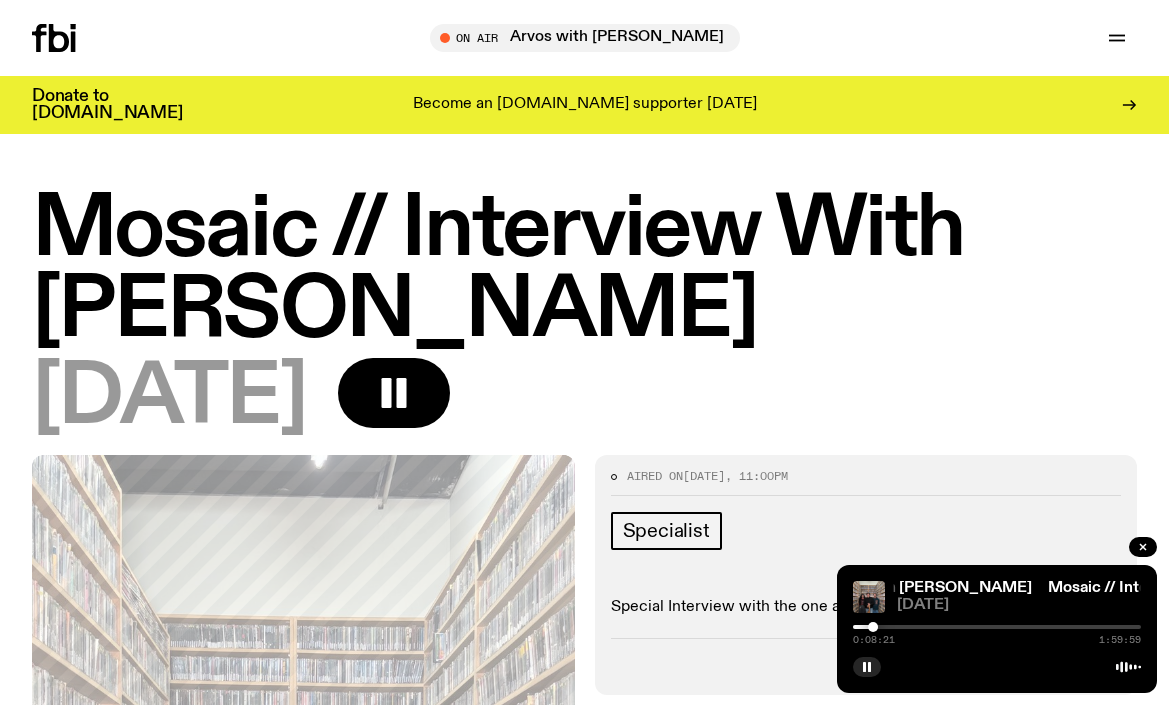 click at bounding box center (873, 627) 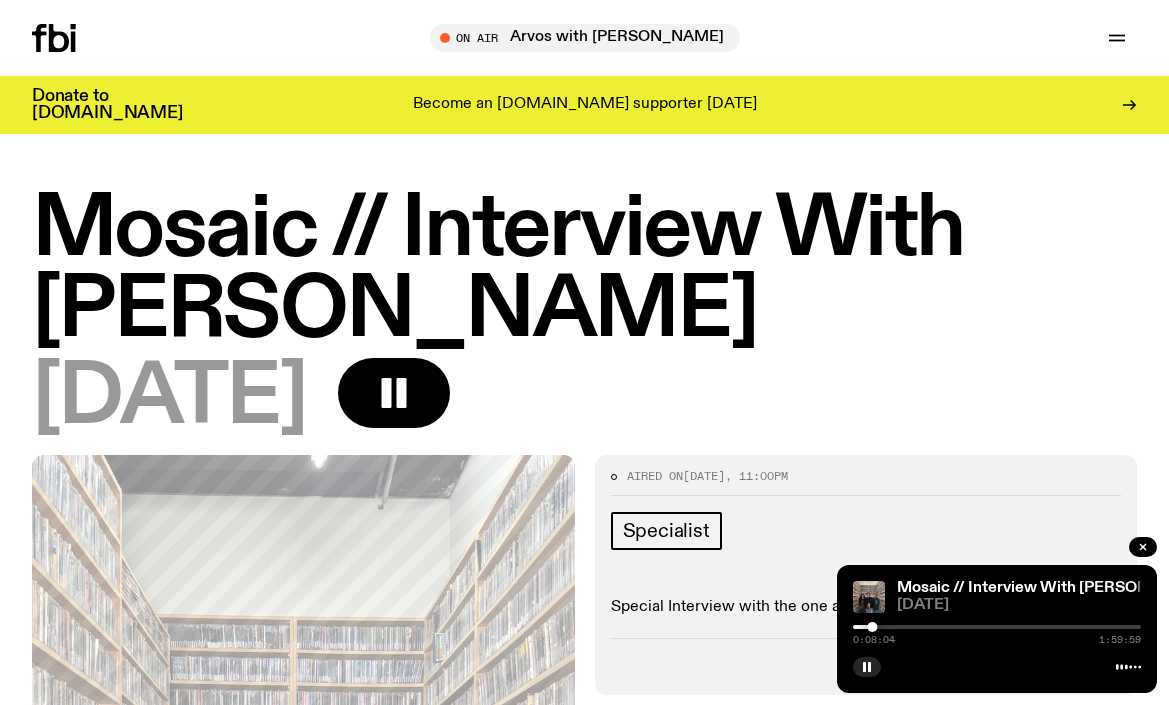 click at bounding box center (872, 627) 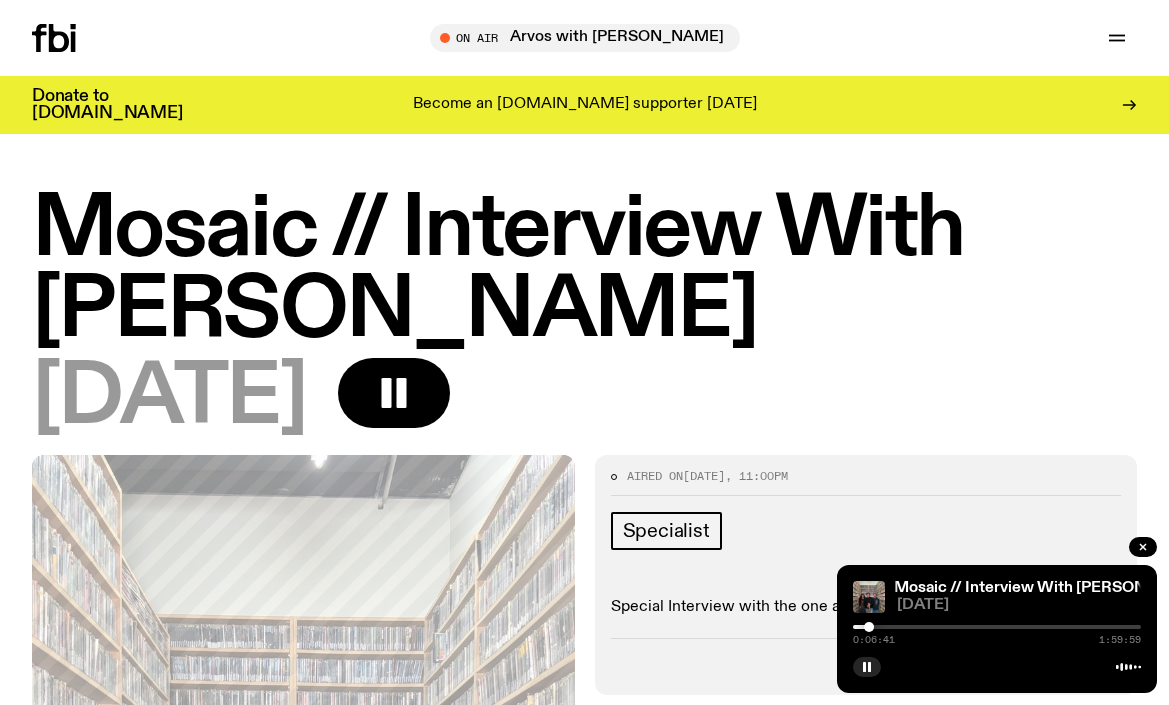click at bounding box center [997, 627] 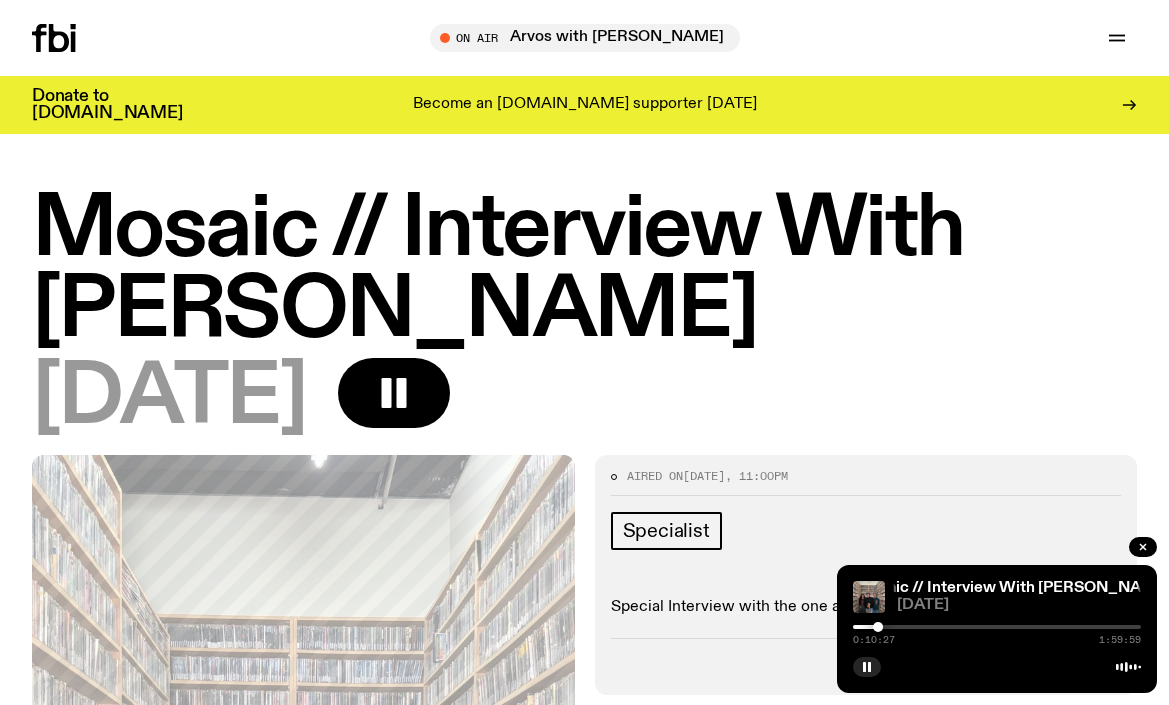 click at bounding box center (734, 627) 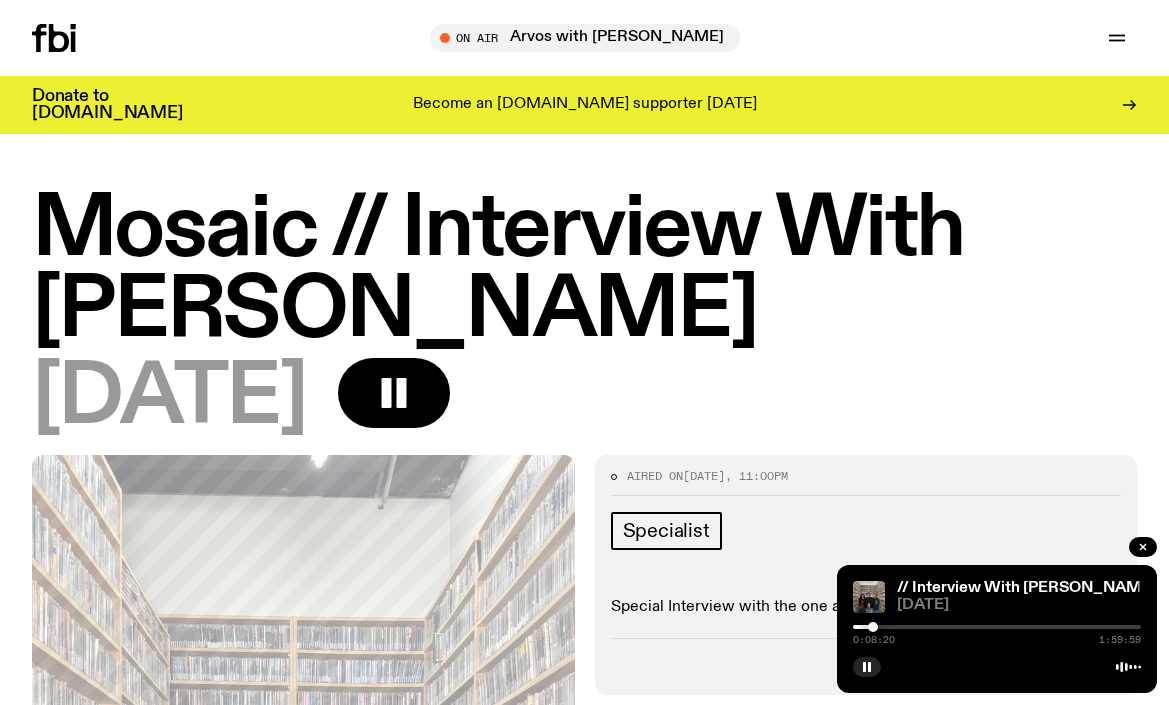 click at bounding box center (997, 627) 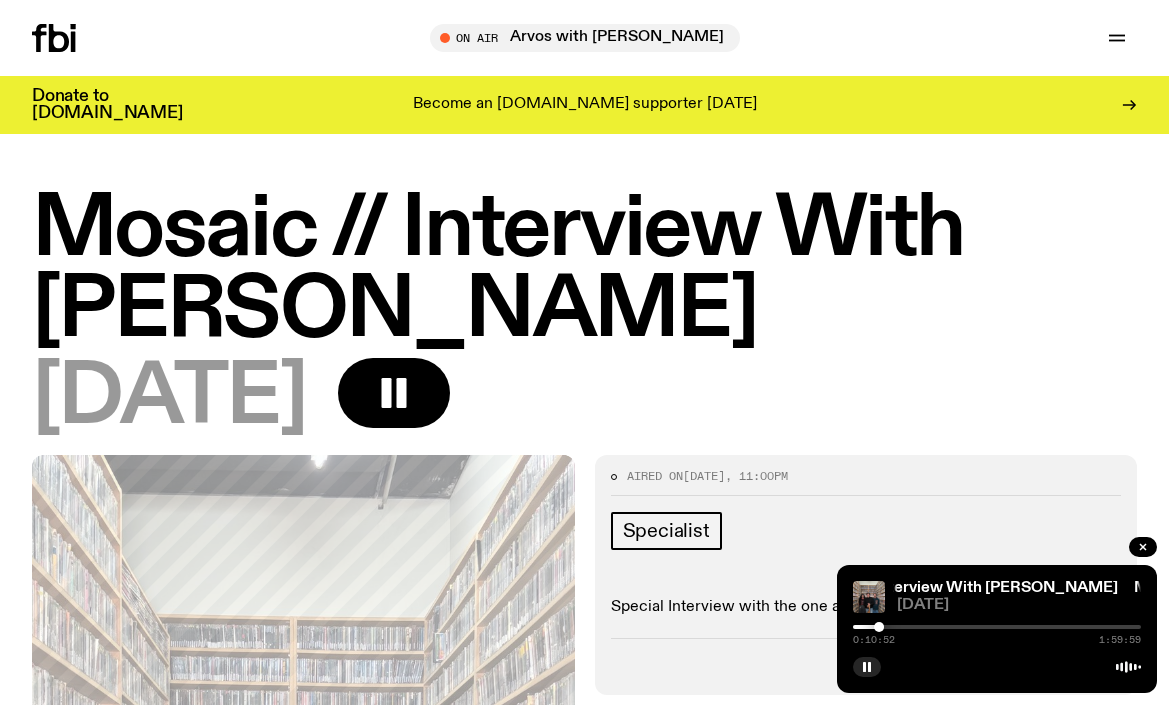 click at bounding box center (879, 627) 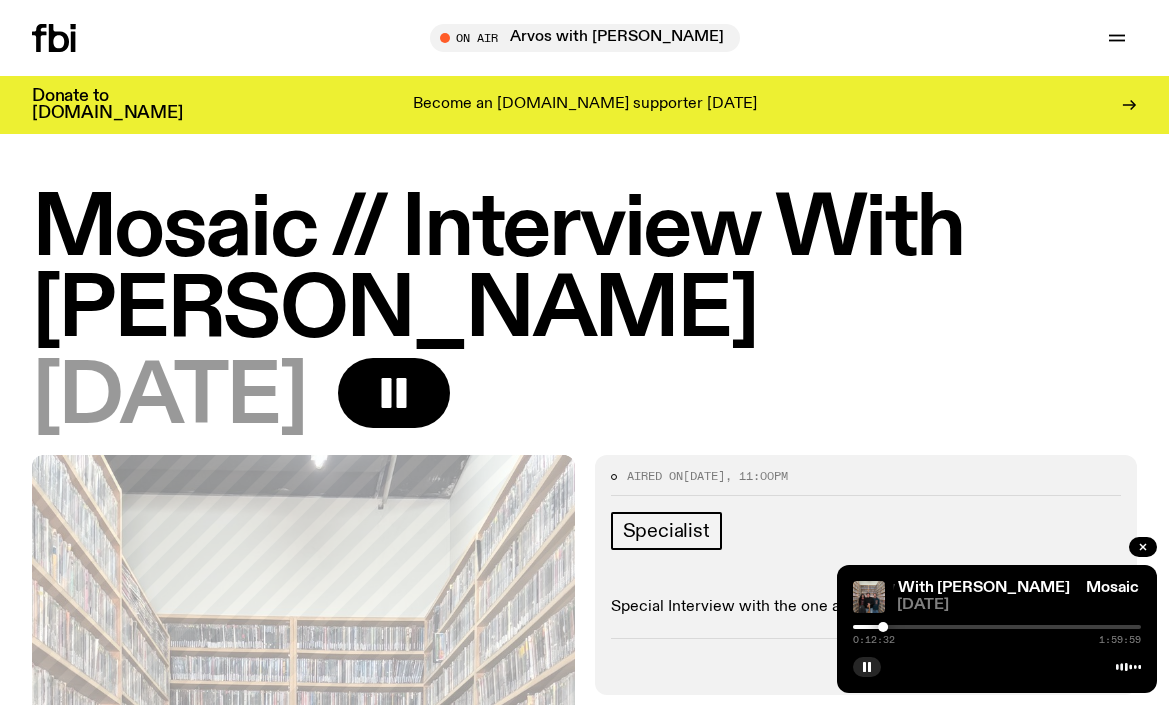 click at bounding box center [997, 627] 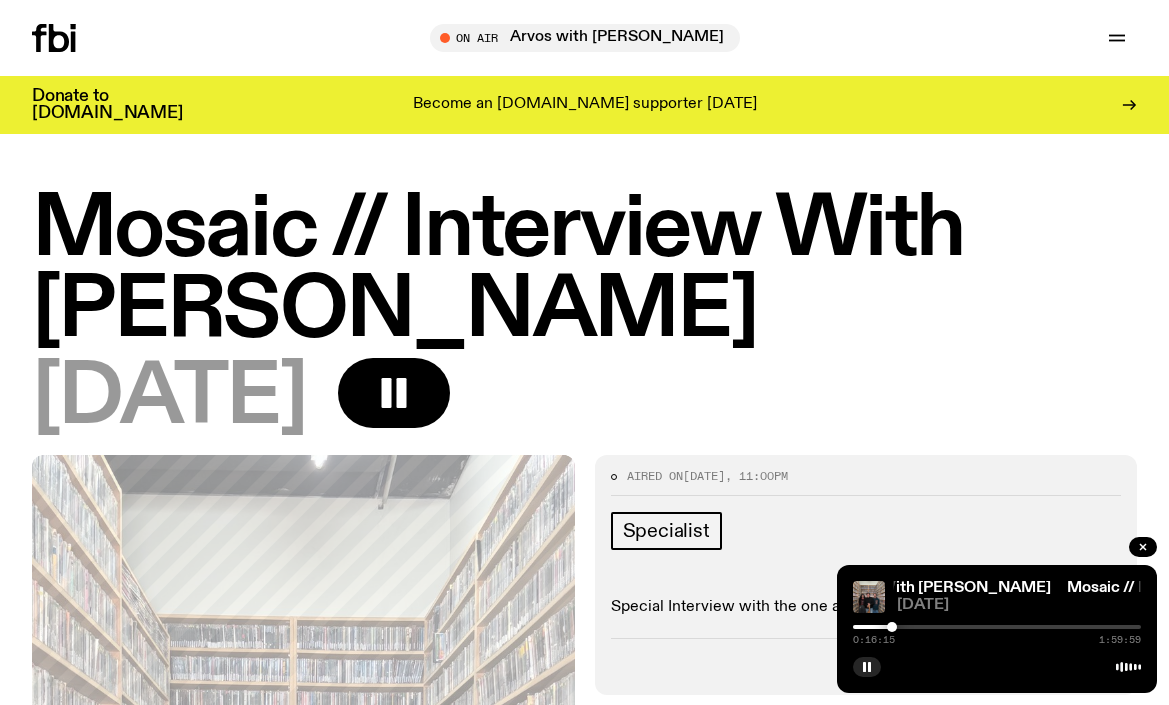 click at bounding box center (997, 627) 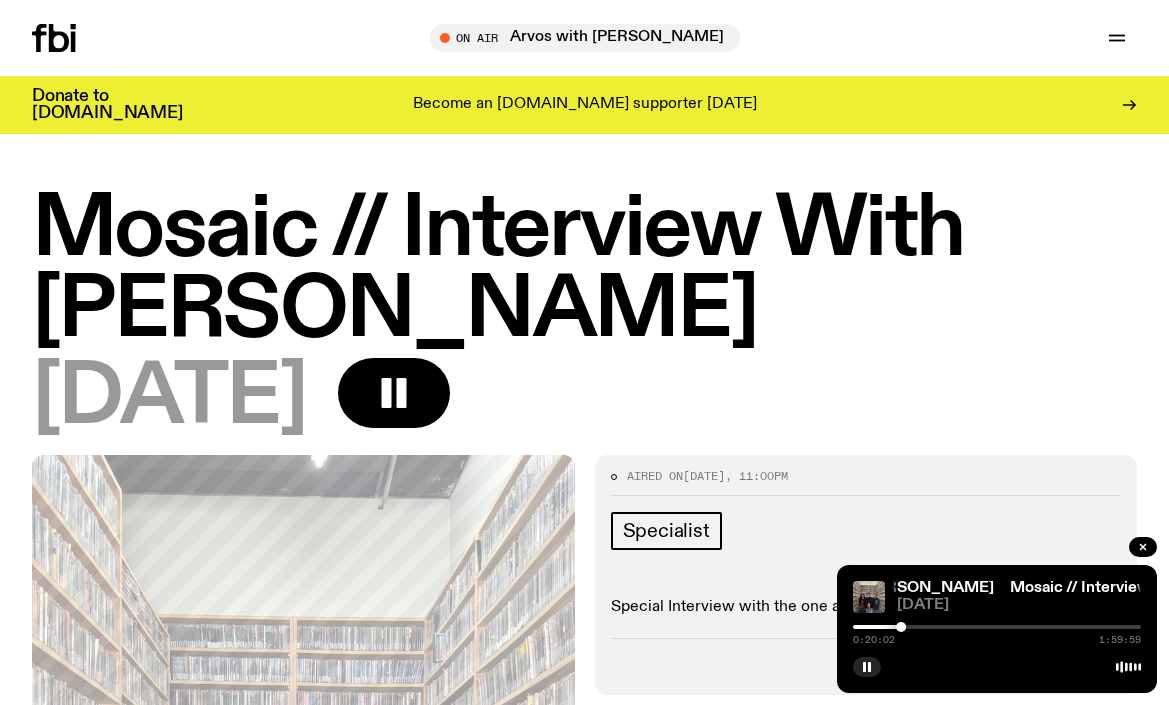 click at bounding box center [997, 627] 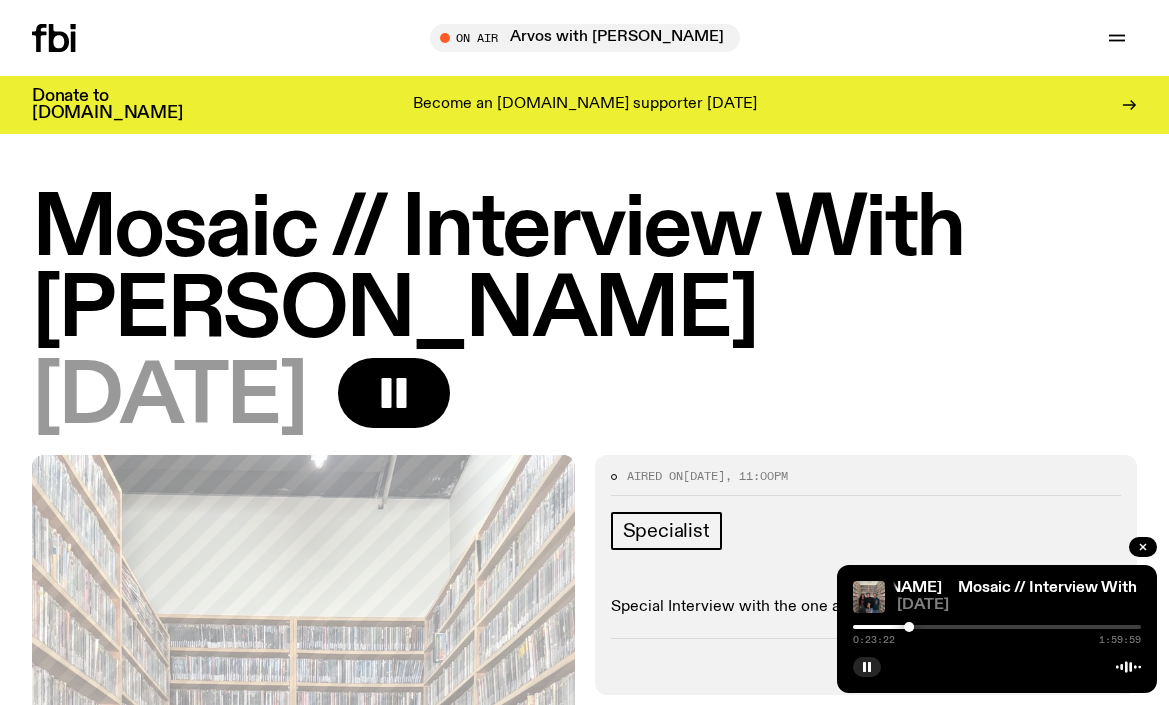 click at bounding box center [765, 627] 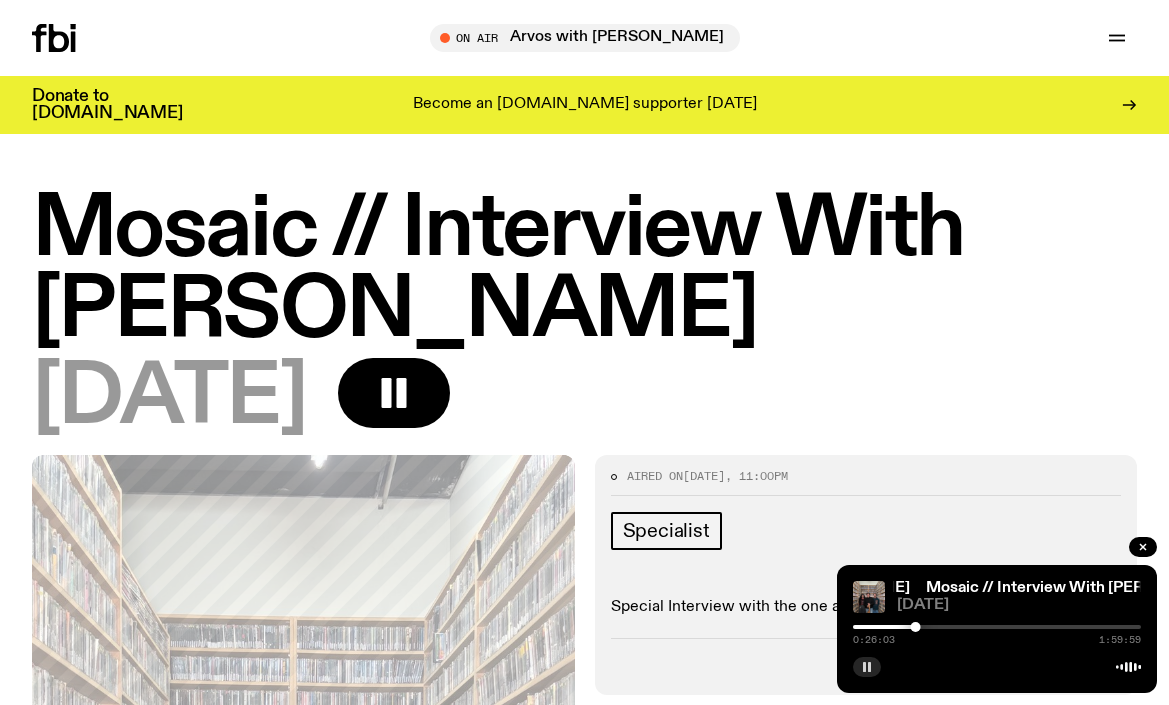 click 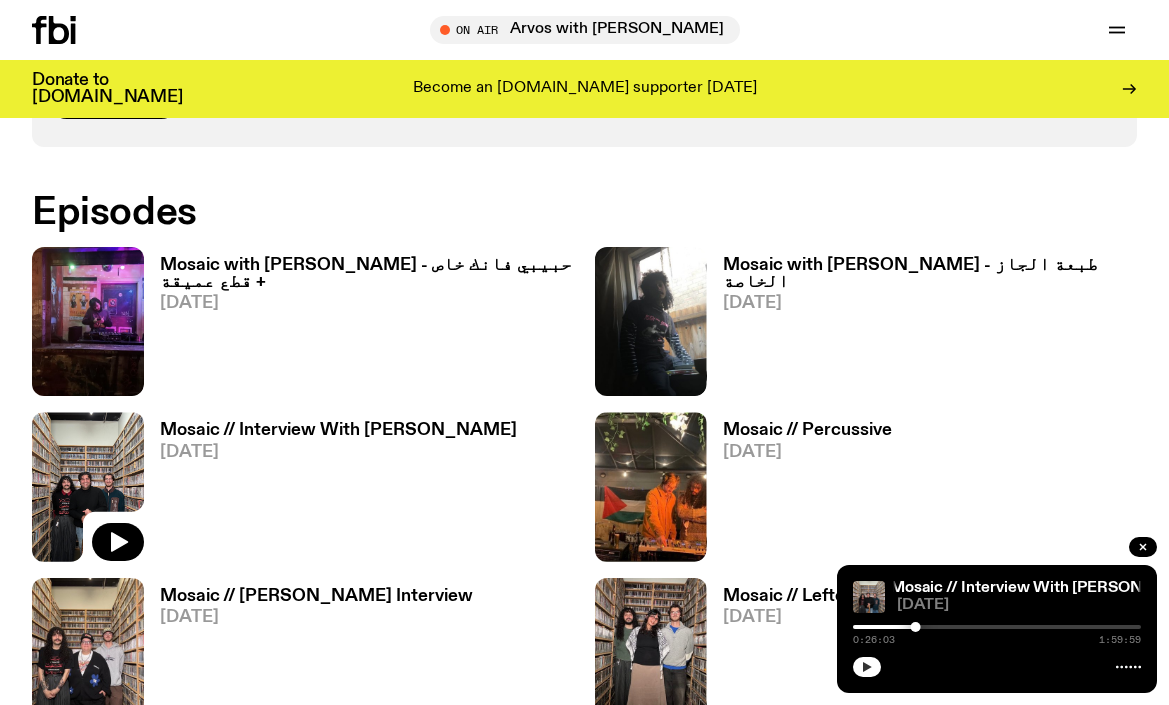 scroll, scrollTop: 1139, scrollLeft: 0, axis: vertical 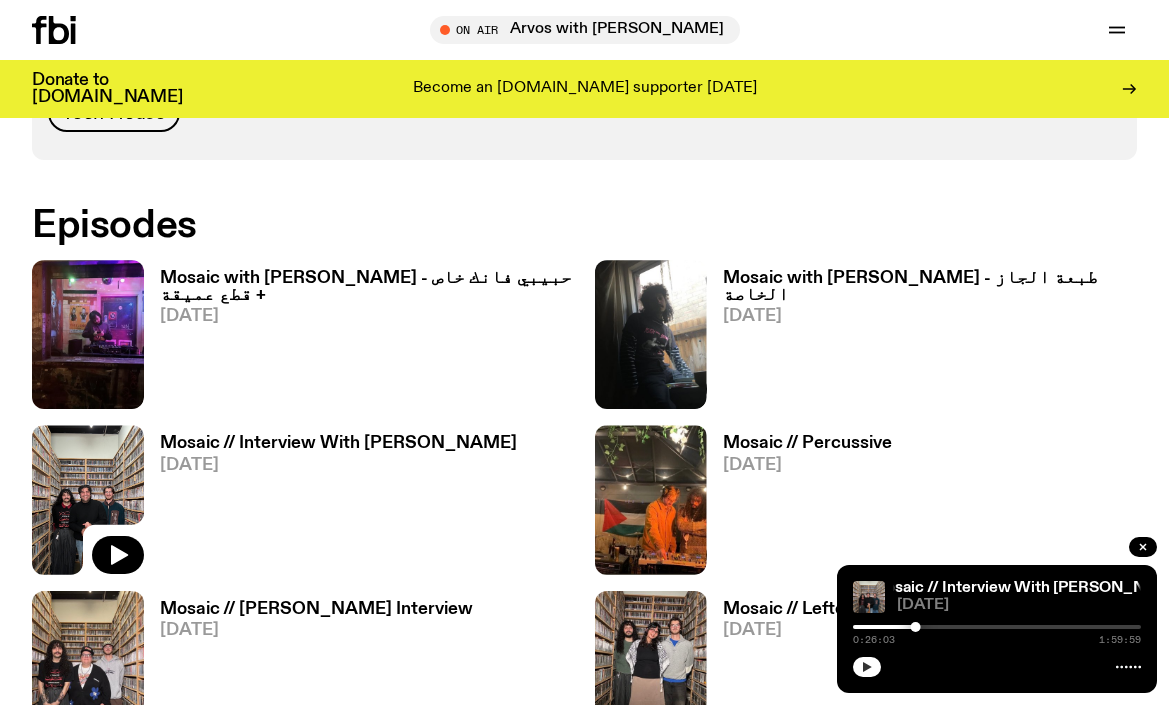 click on "Mosaic with [PERSON_NAME] -  حبيبي فانك خاص + قطع عميقة" at bounding box center [367, 287] 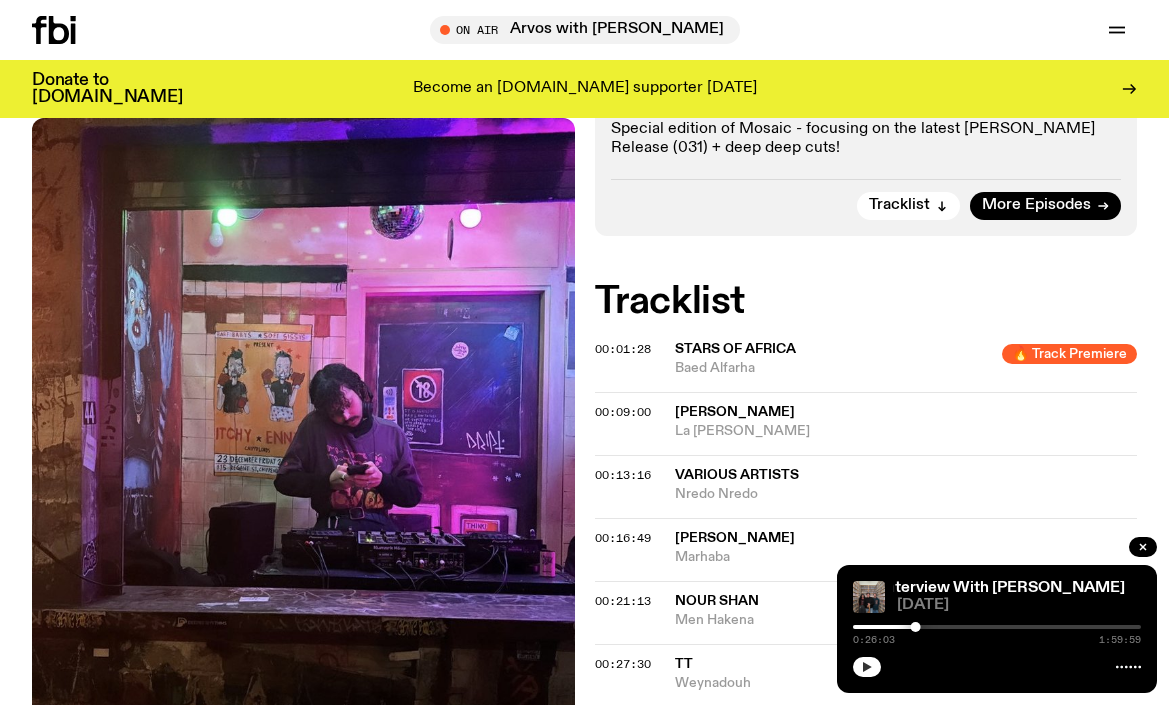 scroll, scrollTop: 559, scrollLeft: 0, axis: vertical 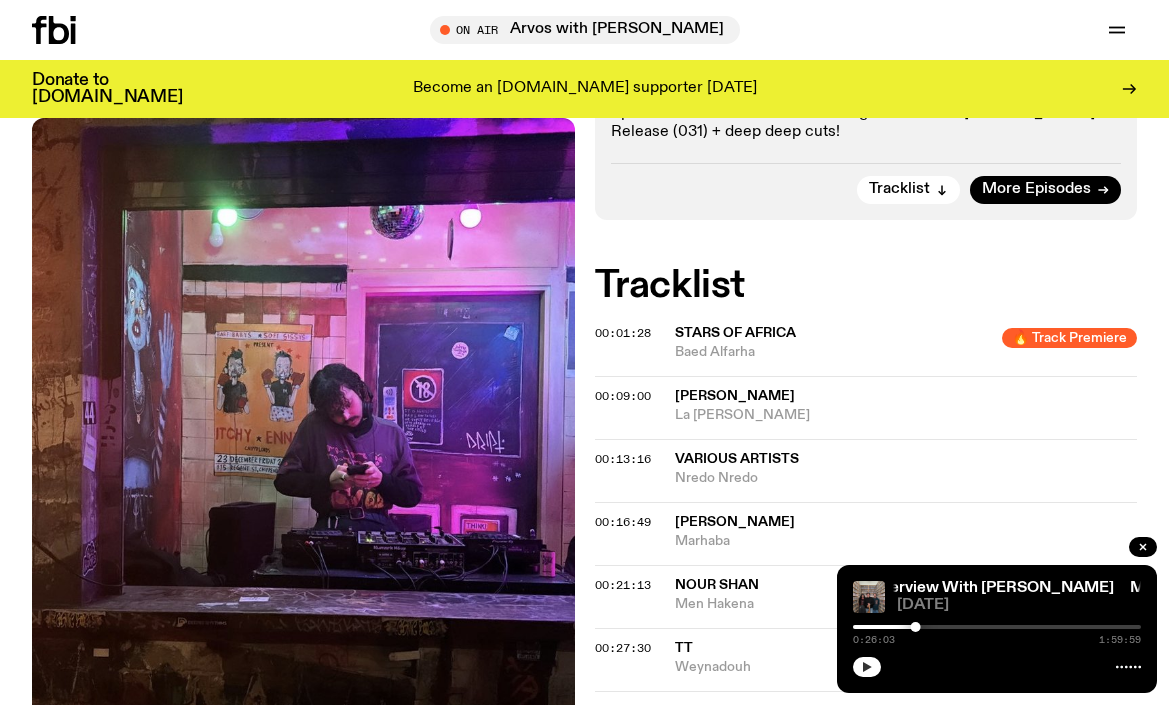 click 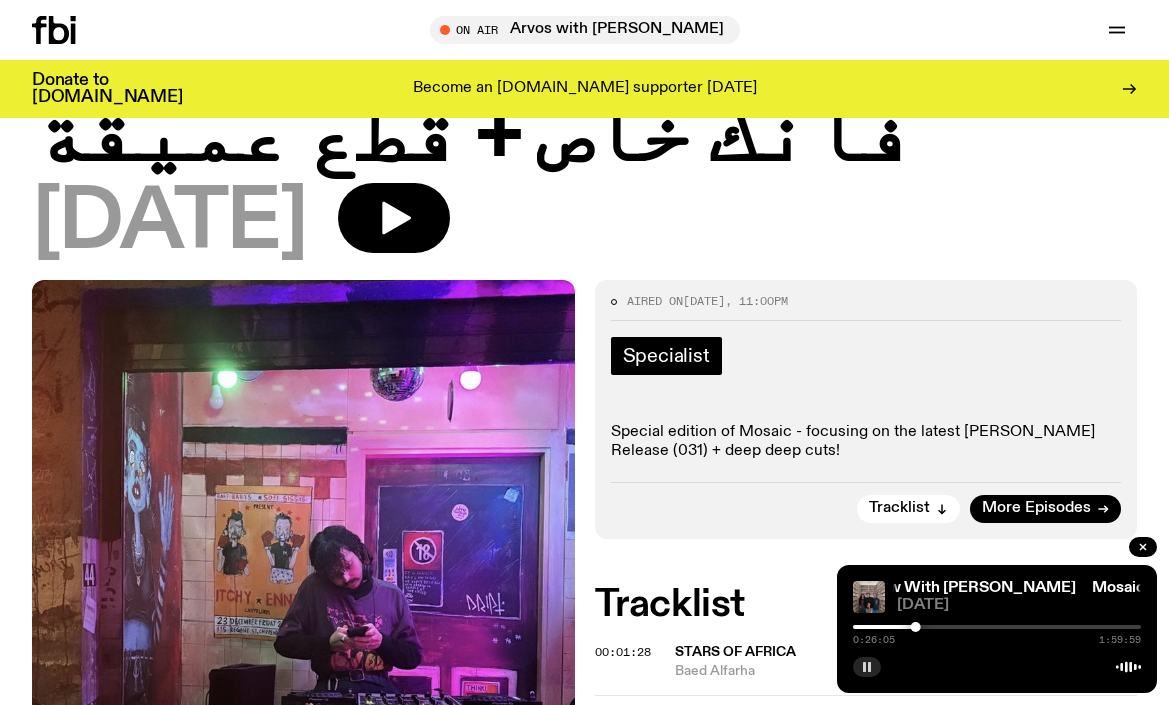 scroll, scrollTop: 196, scrollLeft: 0, axis: vertical 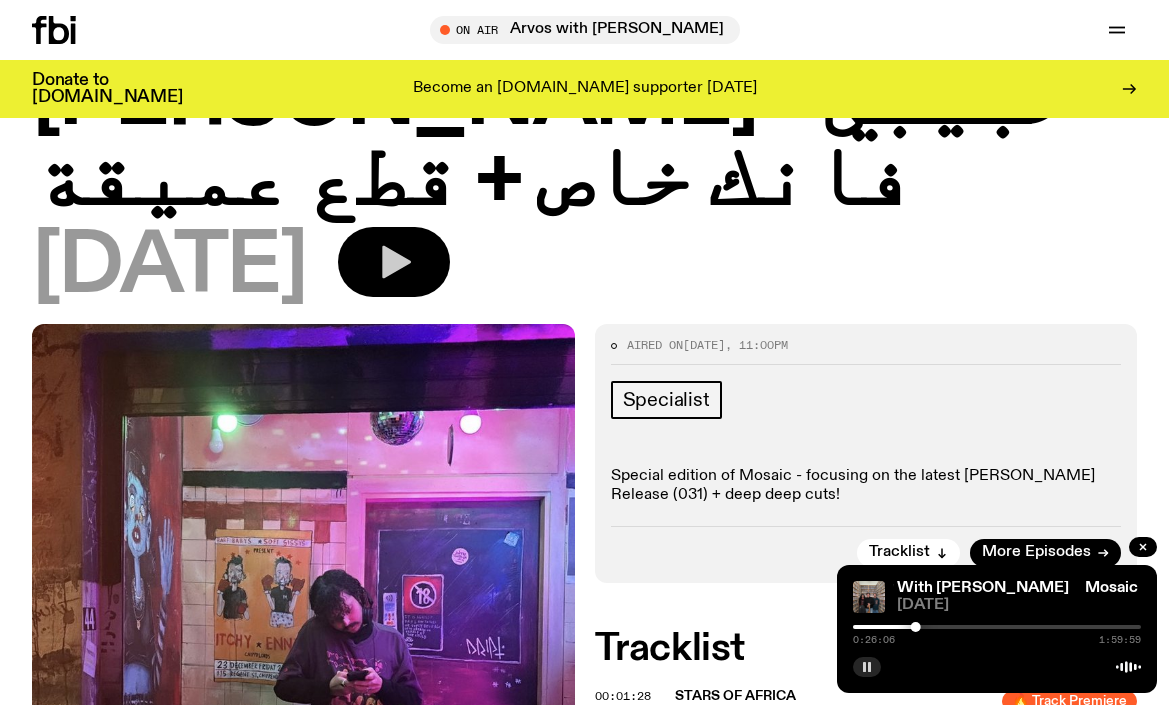 click 